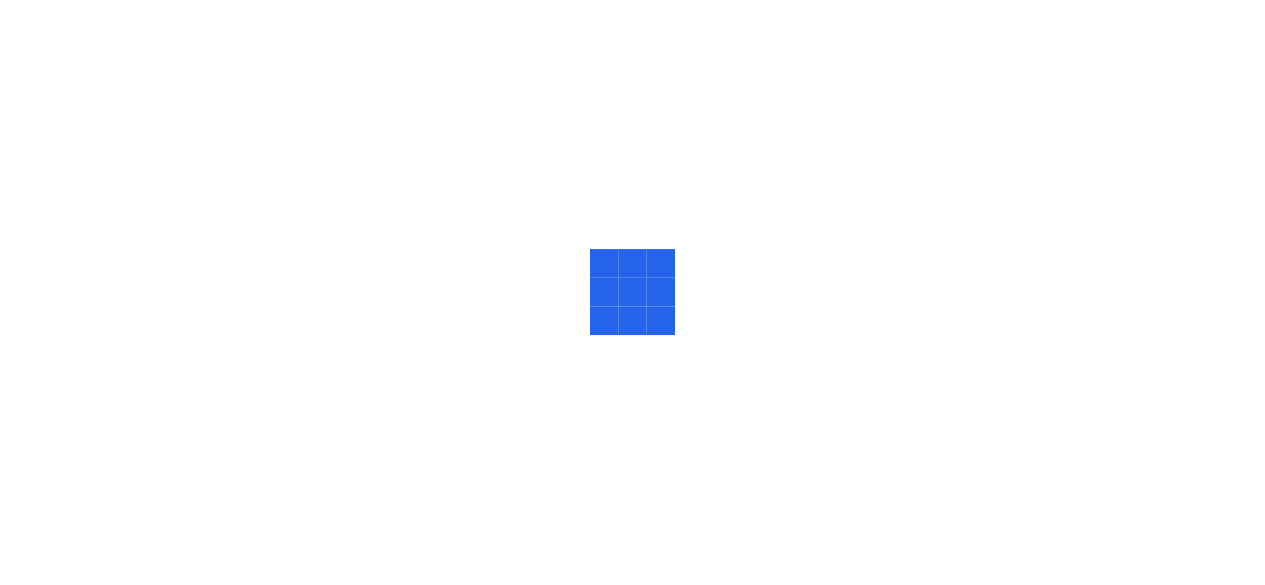 scroll, scrollTop: 0, scrollLeft: 0, axis: both 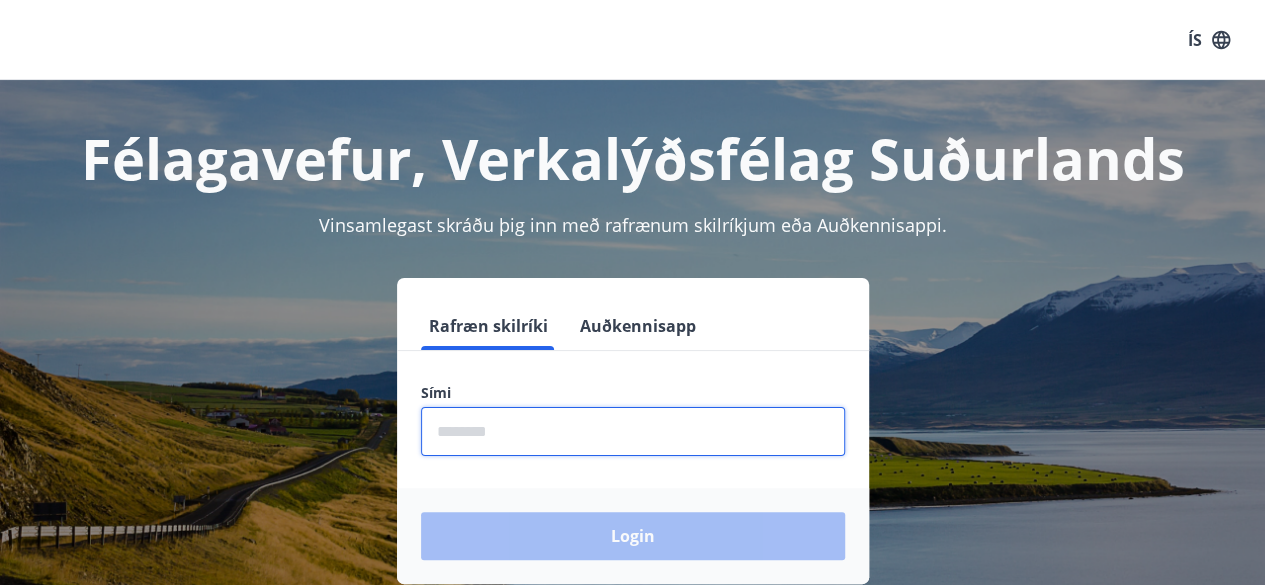click at bounding box center [633, 431] 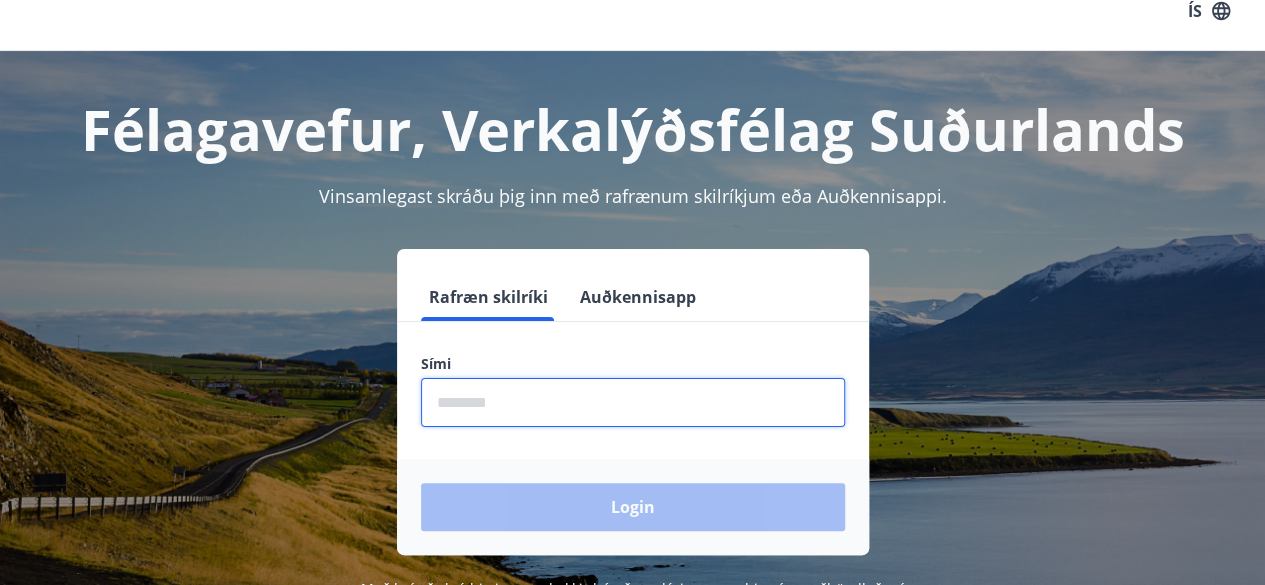scroll, scrollTop: 31, scrollLeft: 0, axis: vertical 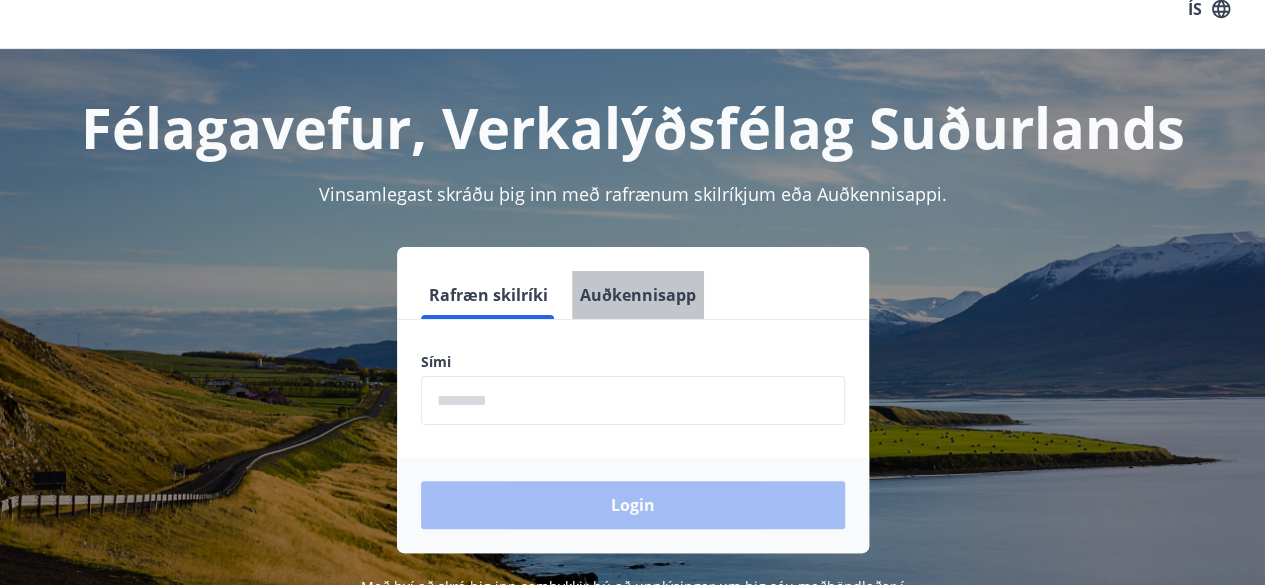 click on "Auðkennisapp" at bounding box center [638, 295] 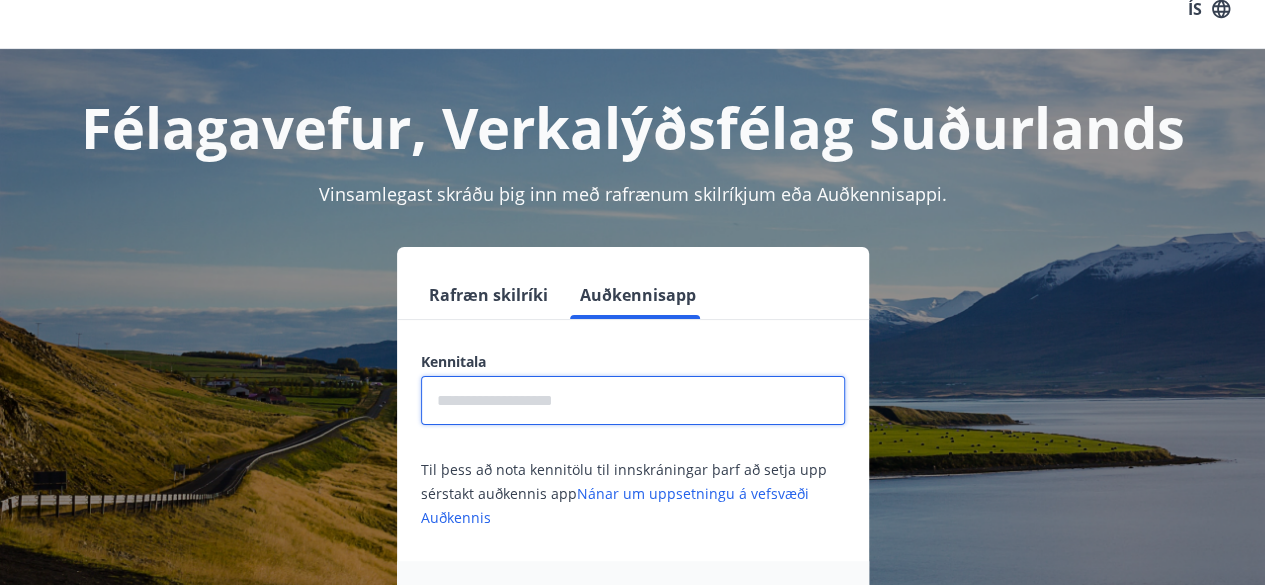 click at bounding box center [633, 400] 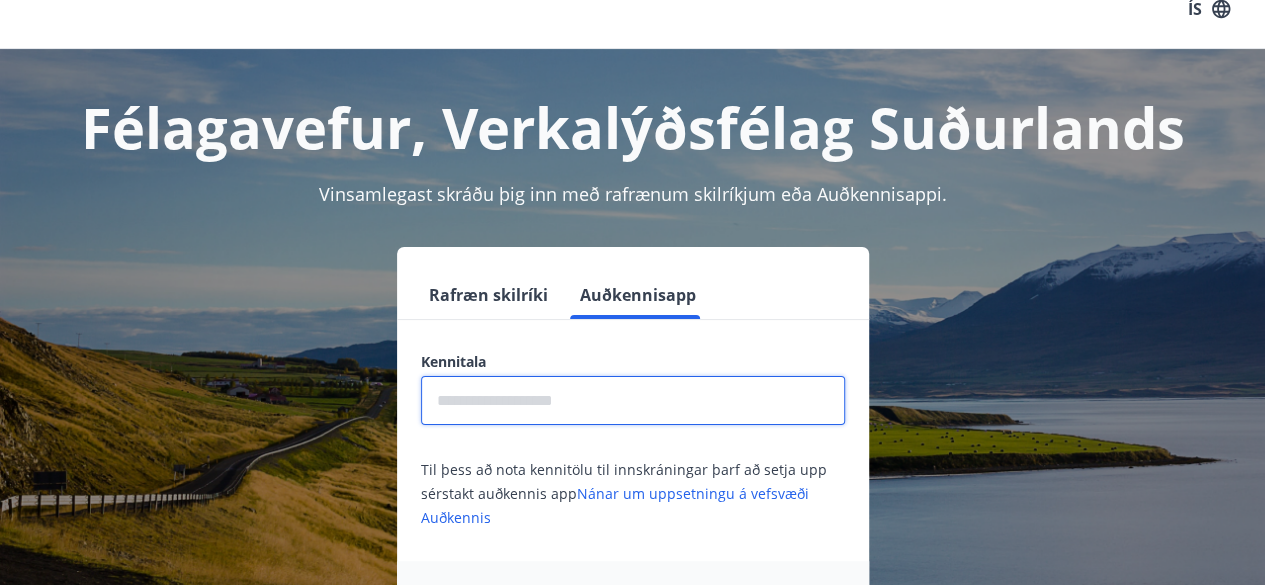 type on "**********" 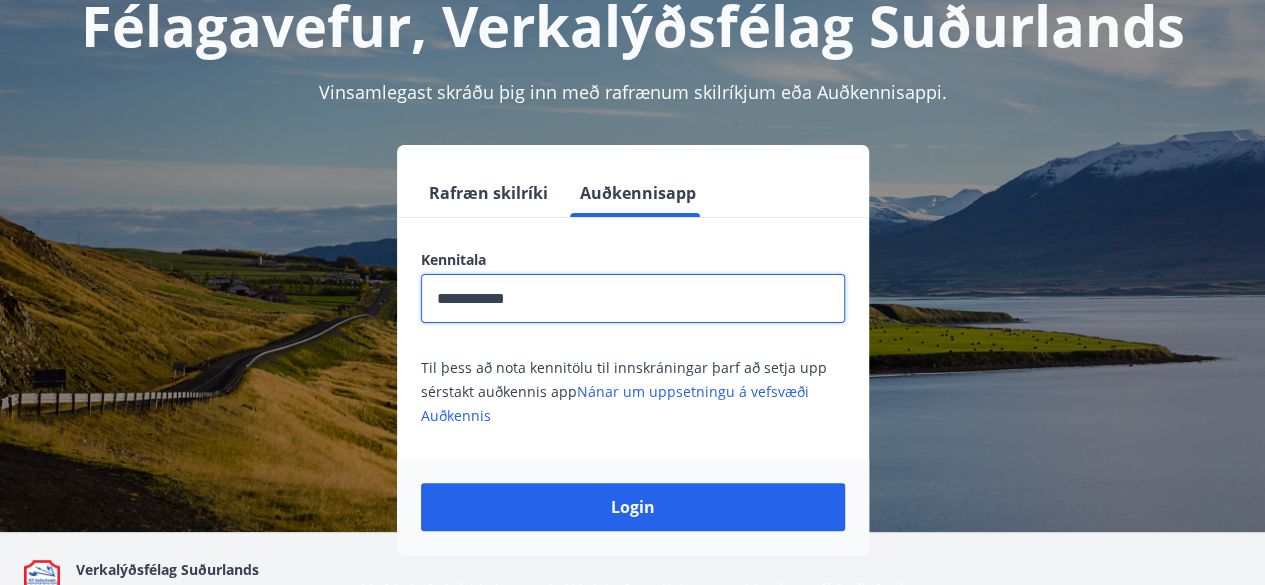 scroll, scrollTop: 136, scrollLeft: 0, axis: vertical 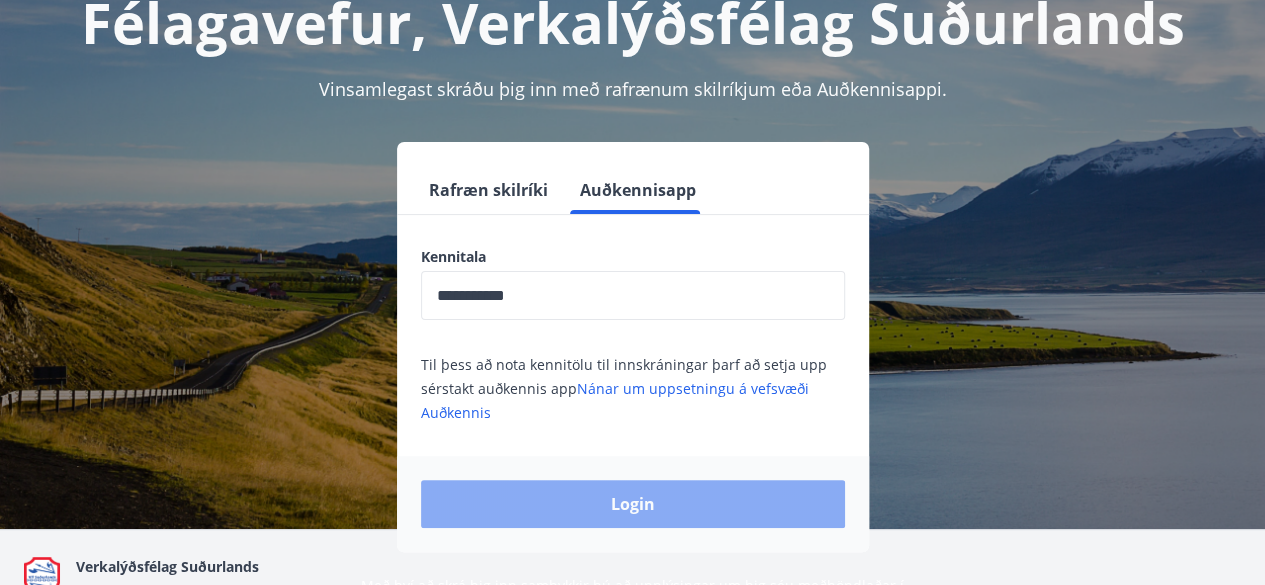 click on "Login" at bounding box center (633, 504) 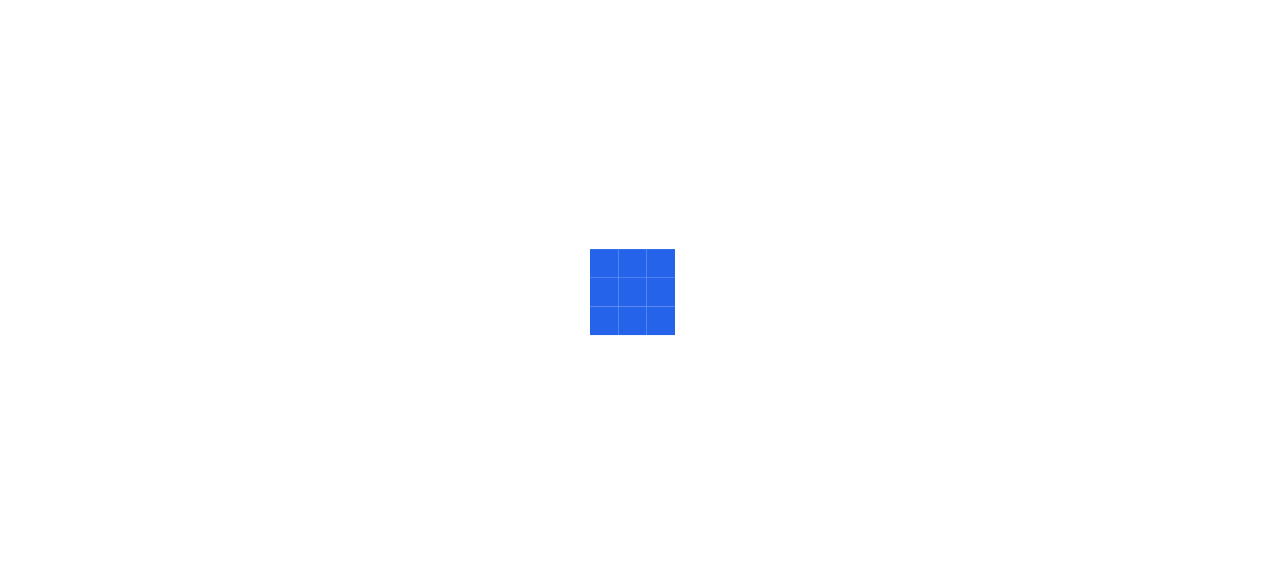 scroll, scrollTop: 0, scrollLeft: 0, axis: both 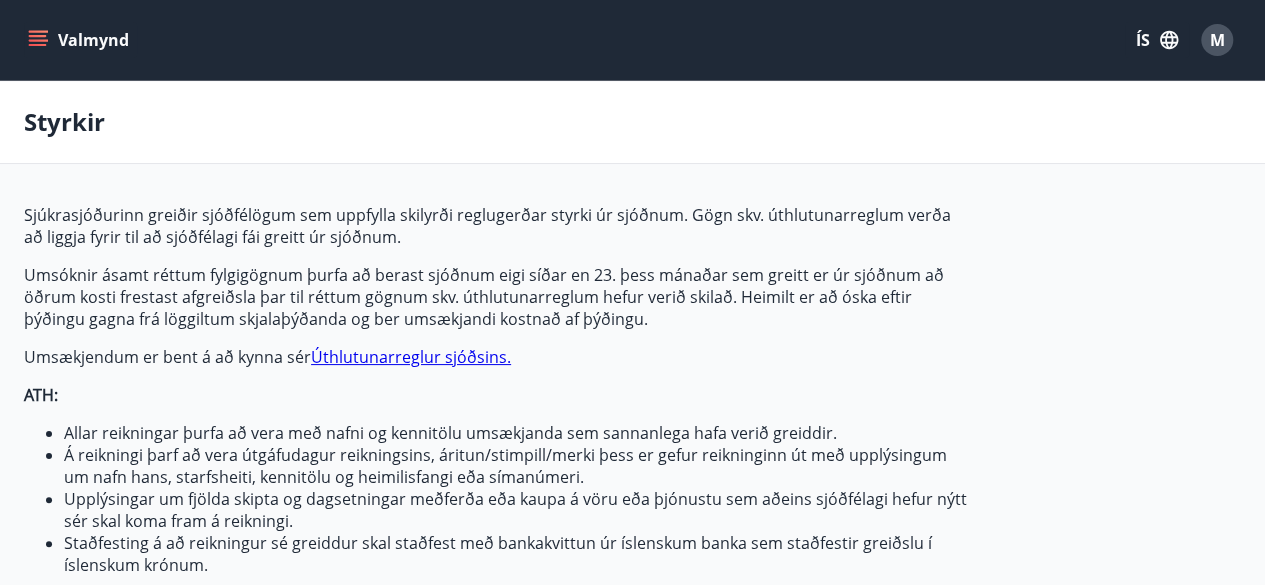 type on "***" 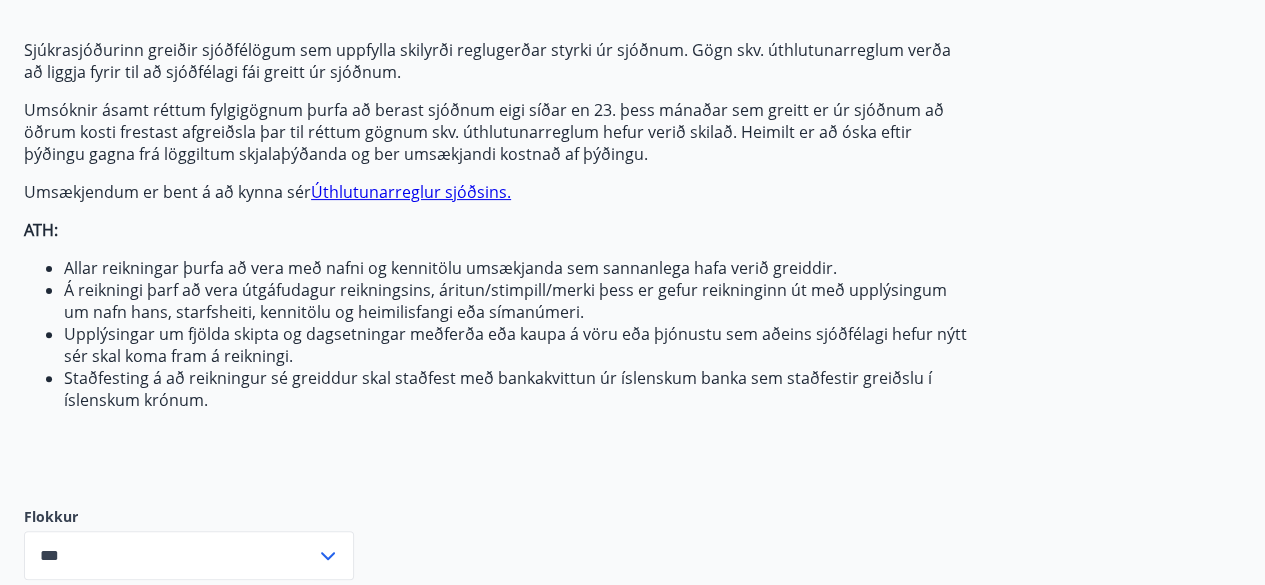 scroll, scrollTop: 0, scrollLeft: 0, axis: both 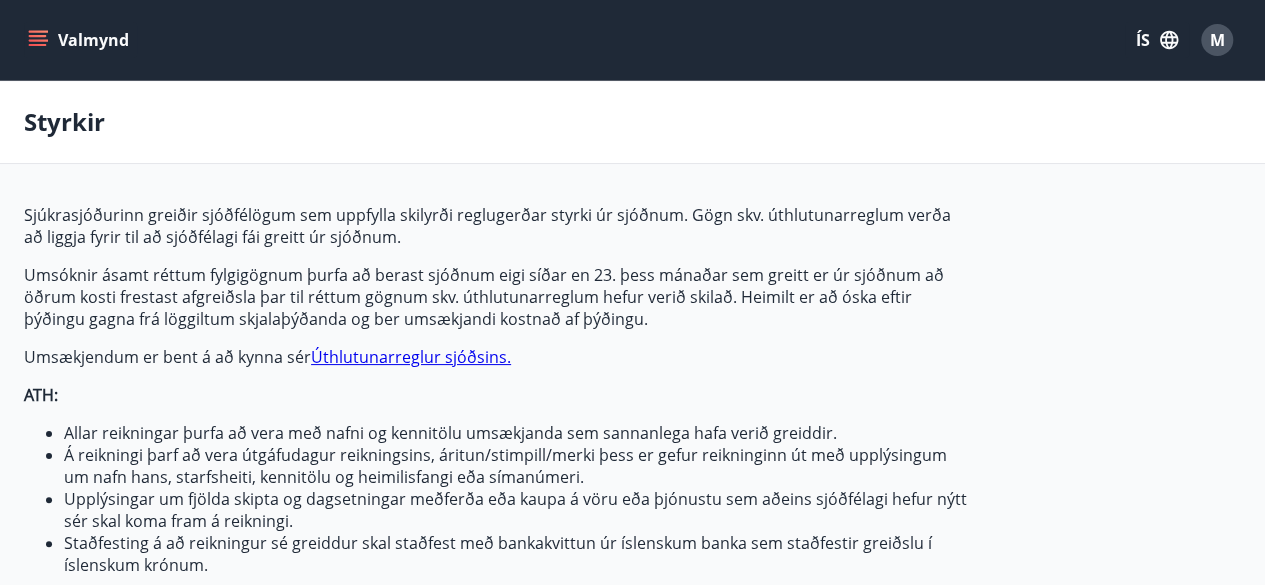 click 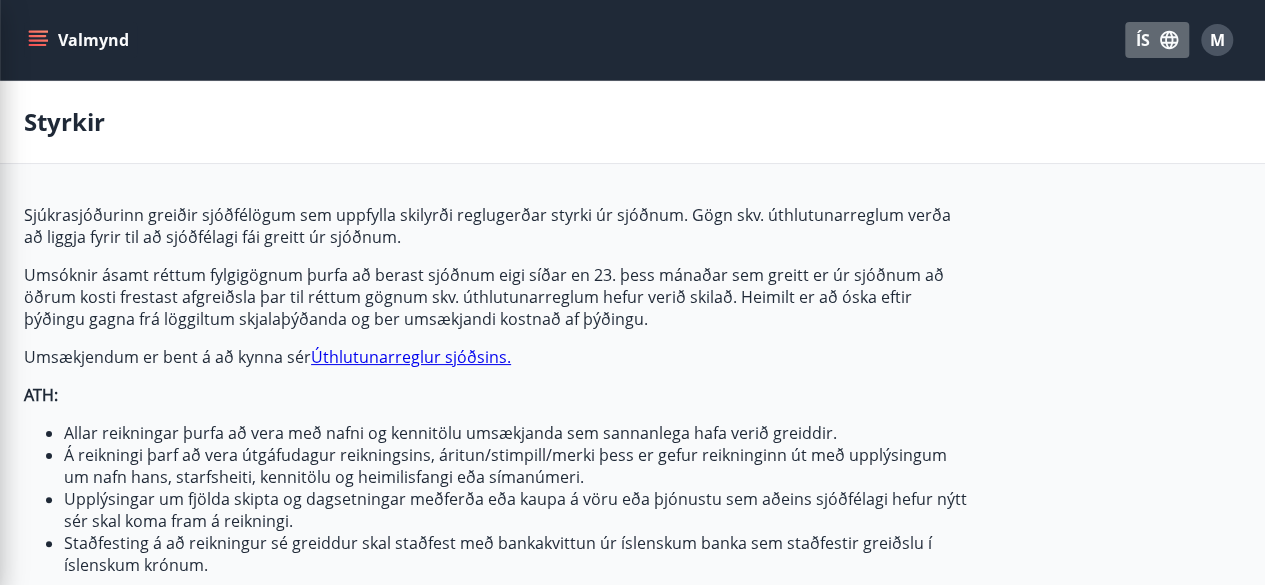 click 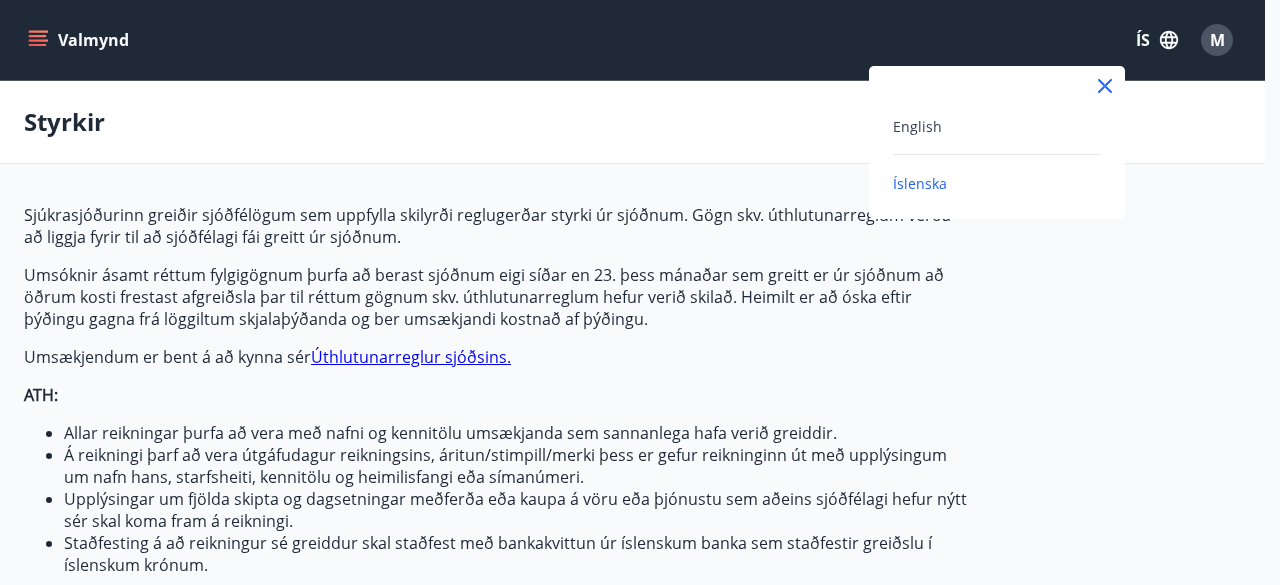 click on "English" at bounding box center (997, 126) 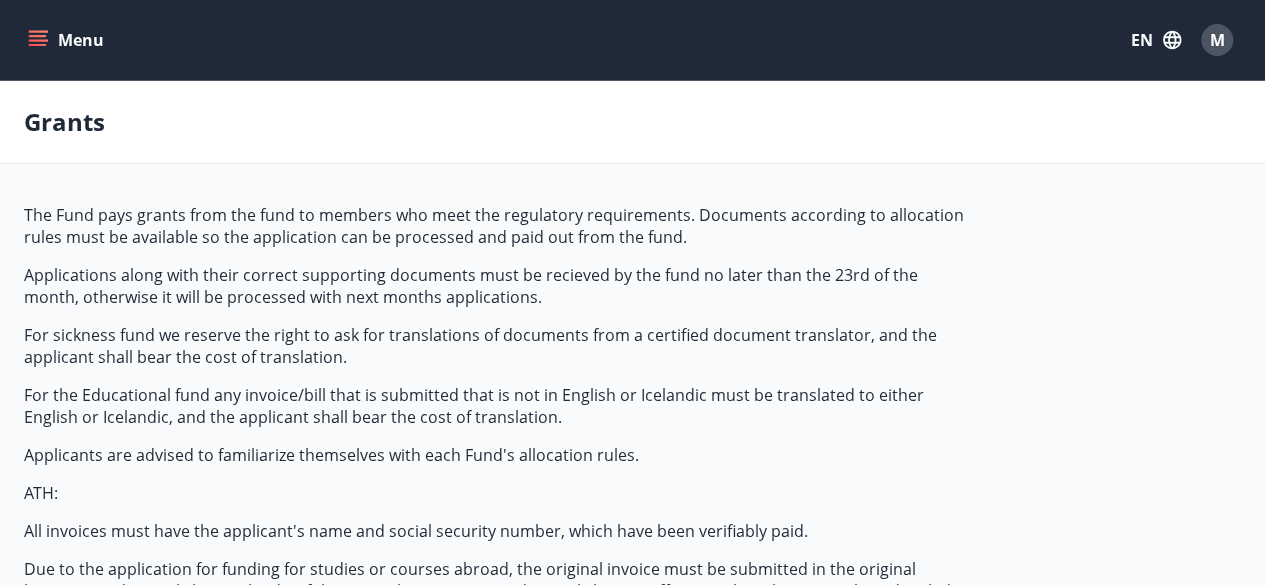 click on "Menu" at bounding box center (68, 40) 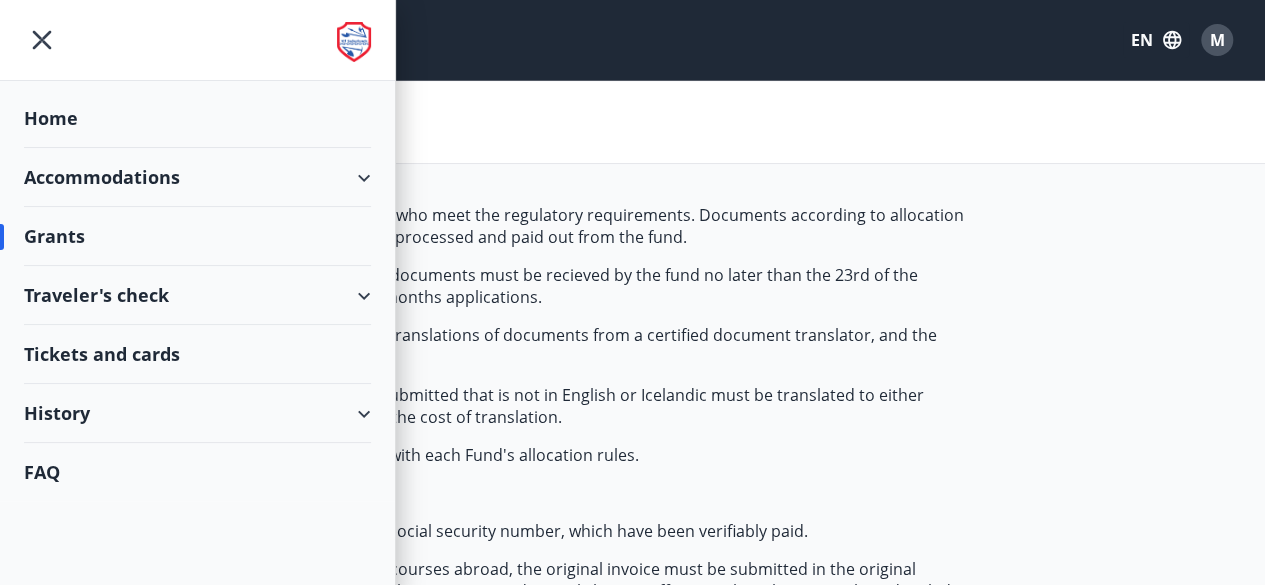 click on "Accommodations" at bounding box center [197, 177] 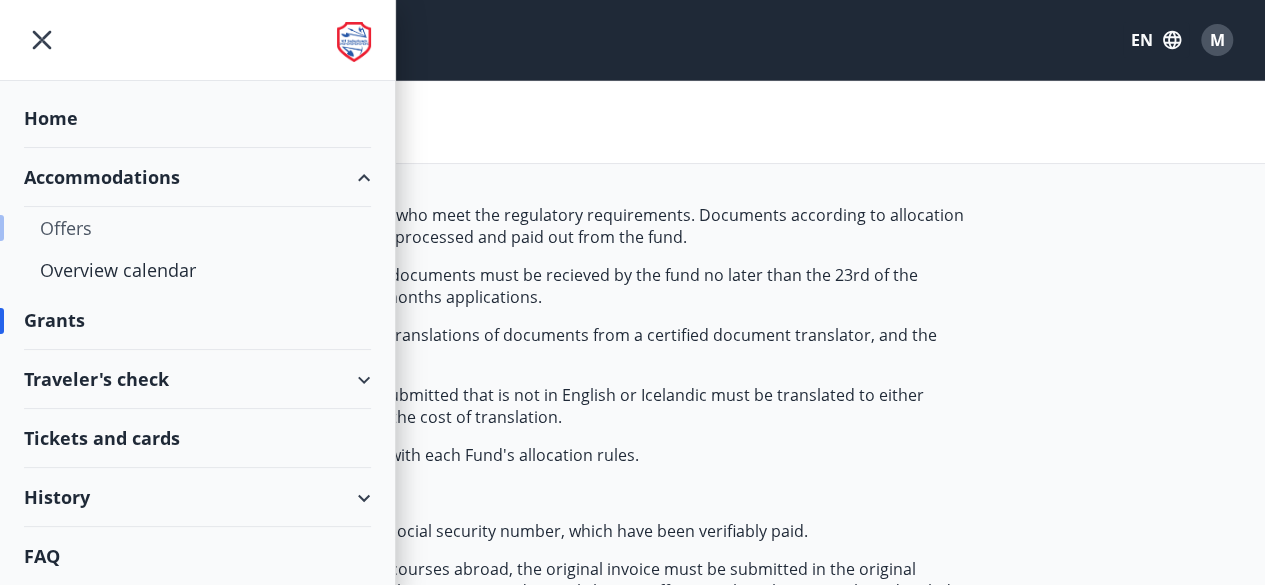 click on "Offers" at bounding box center (197, 228) 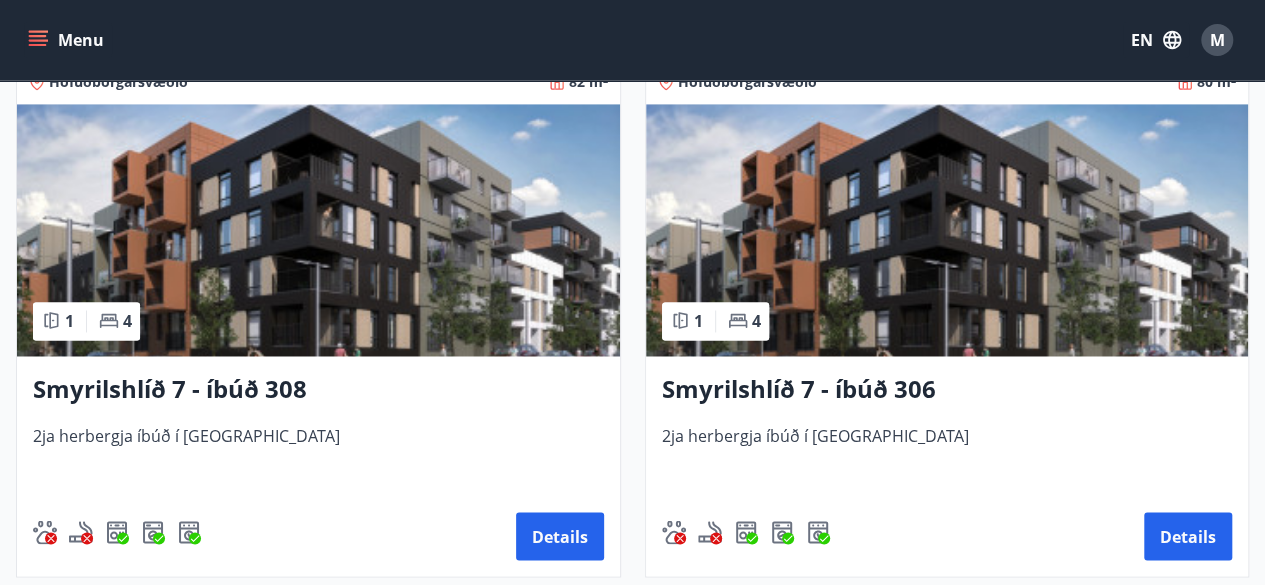 scroll, scrollTop: 1520, scrollLeft: 0, axis: vertical 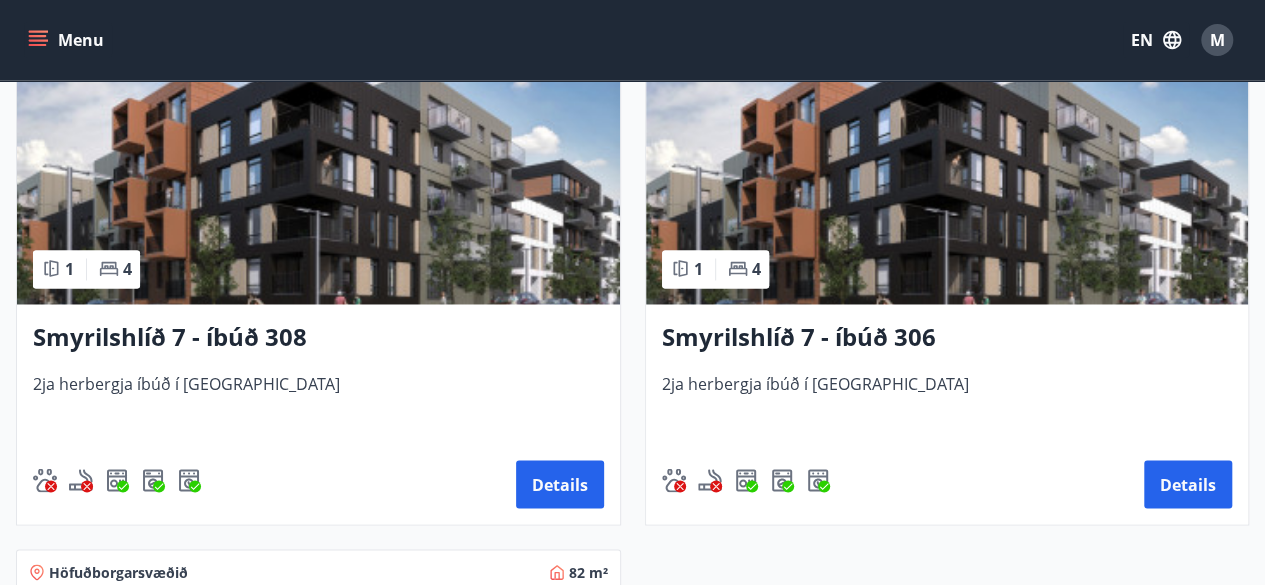 click on "Smyrilshlíð 7 - íbúð 308 2ja herbergja íbúð í Reykjavík Details" at bounding box center [318, 414] 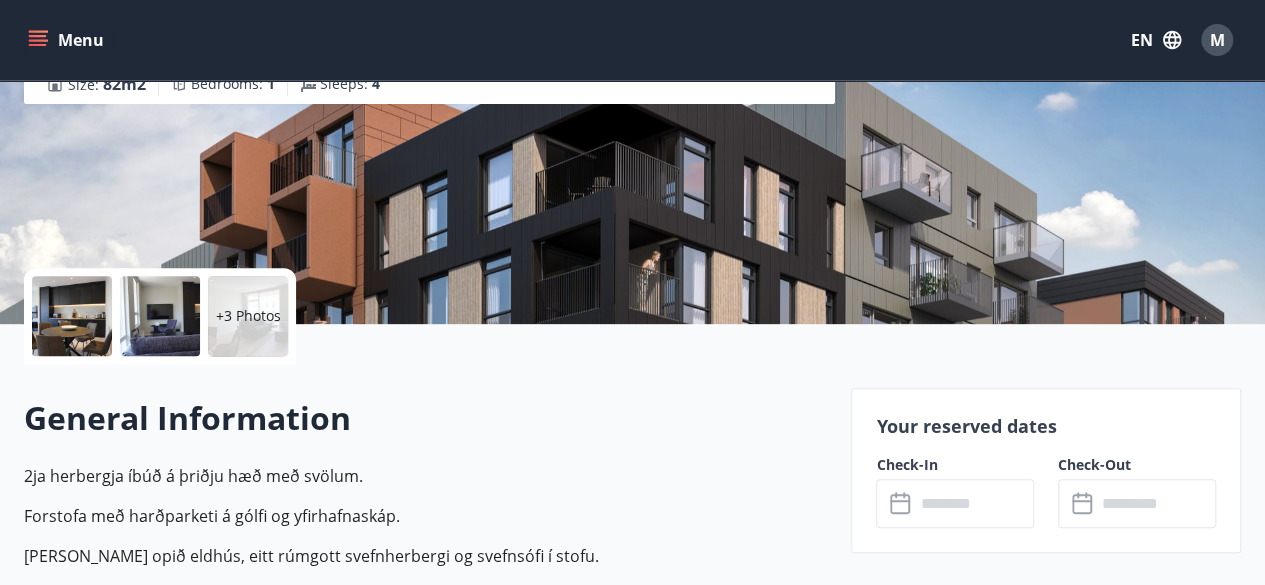 scroll, scrollTop: 417, scrollLeft: 0, axis: vertical 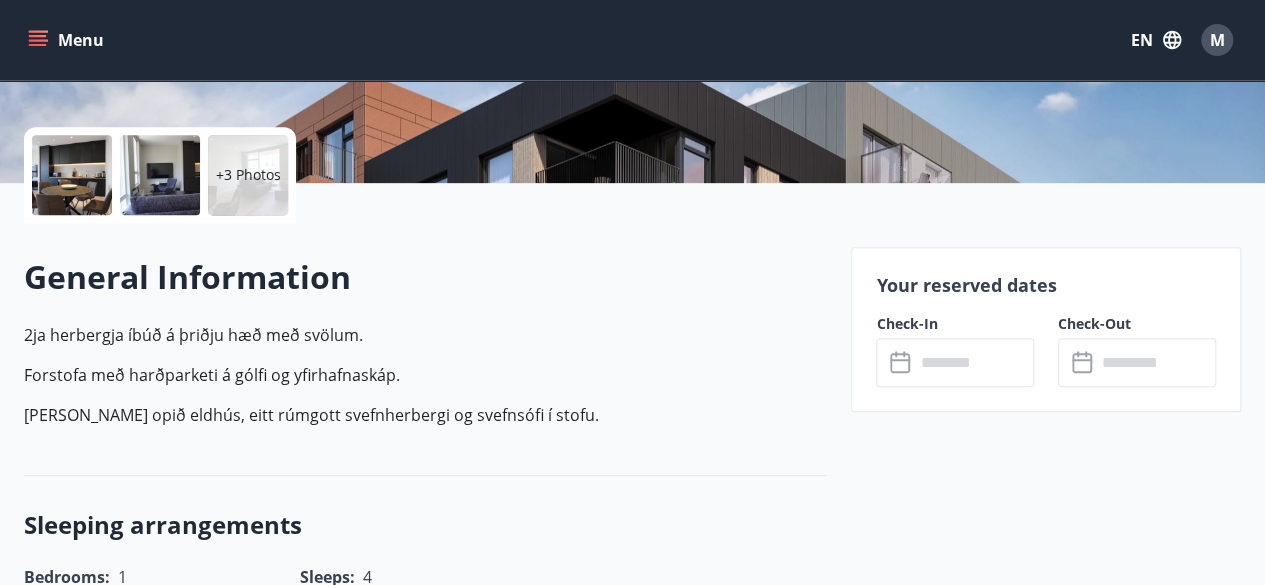 click at bounding box center (974, 362) 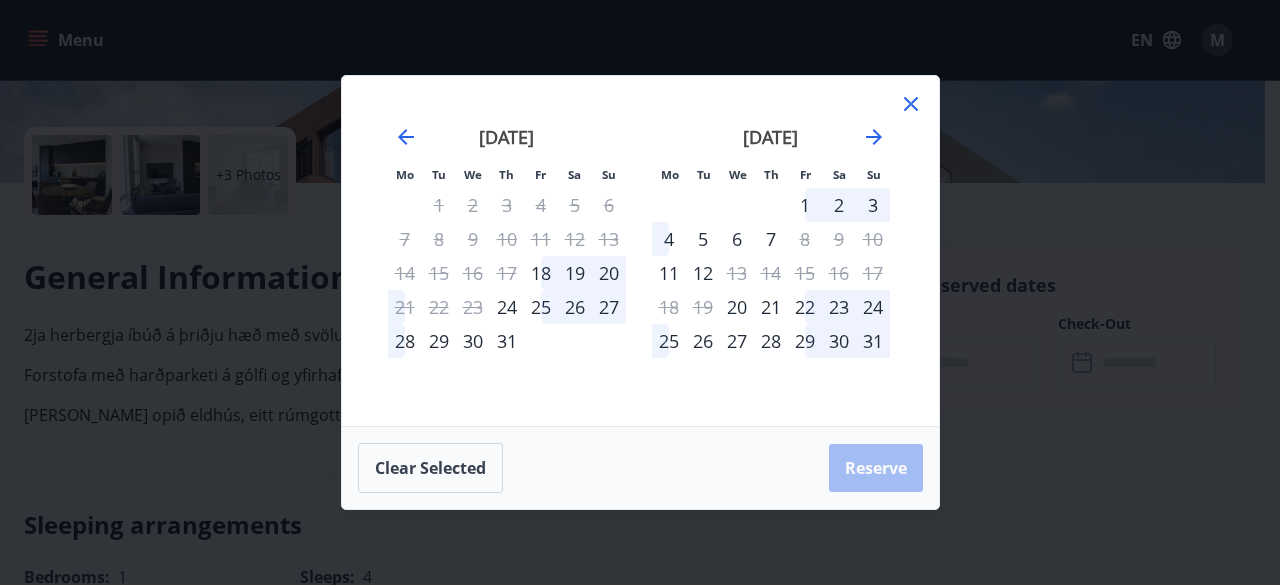 click on "22" at bounding box center [805, 307] 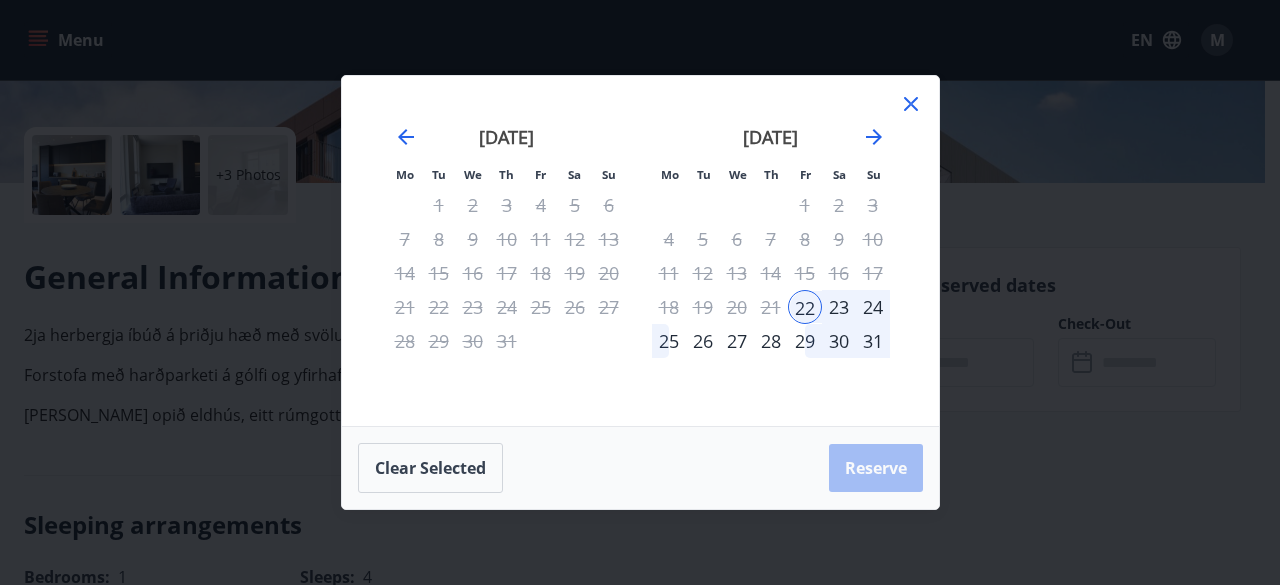 click on "24" at bounding box center (873, 307) 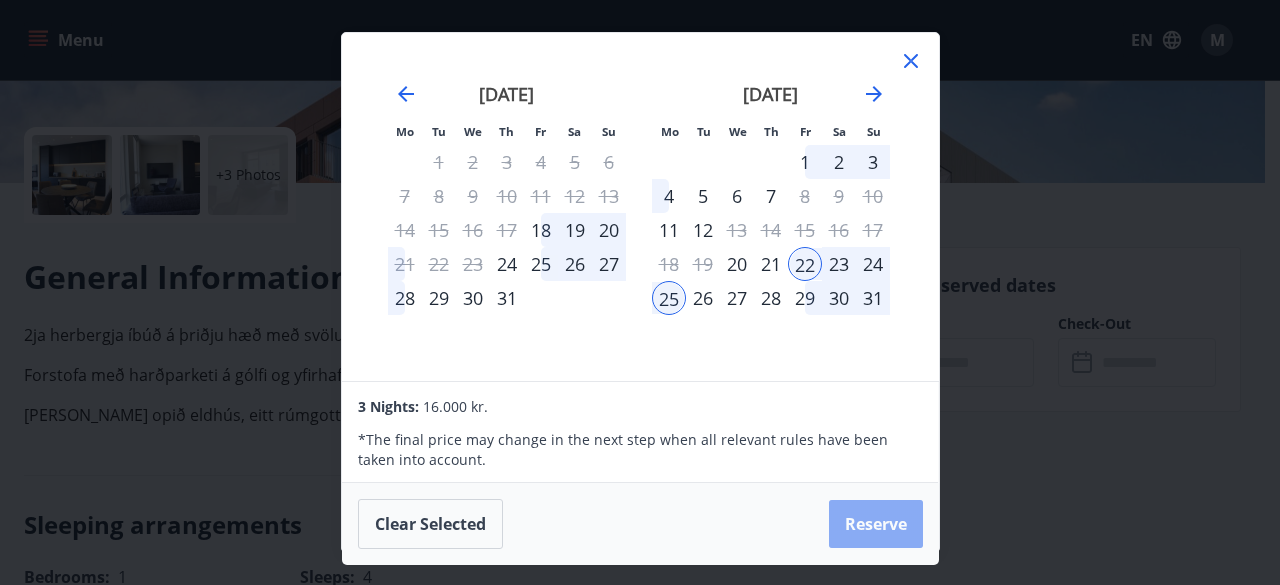 click on "Reserve" at bounding box center [876, 524] 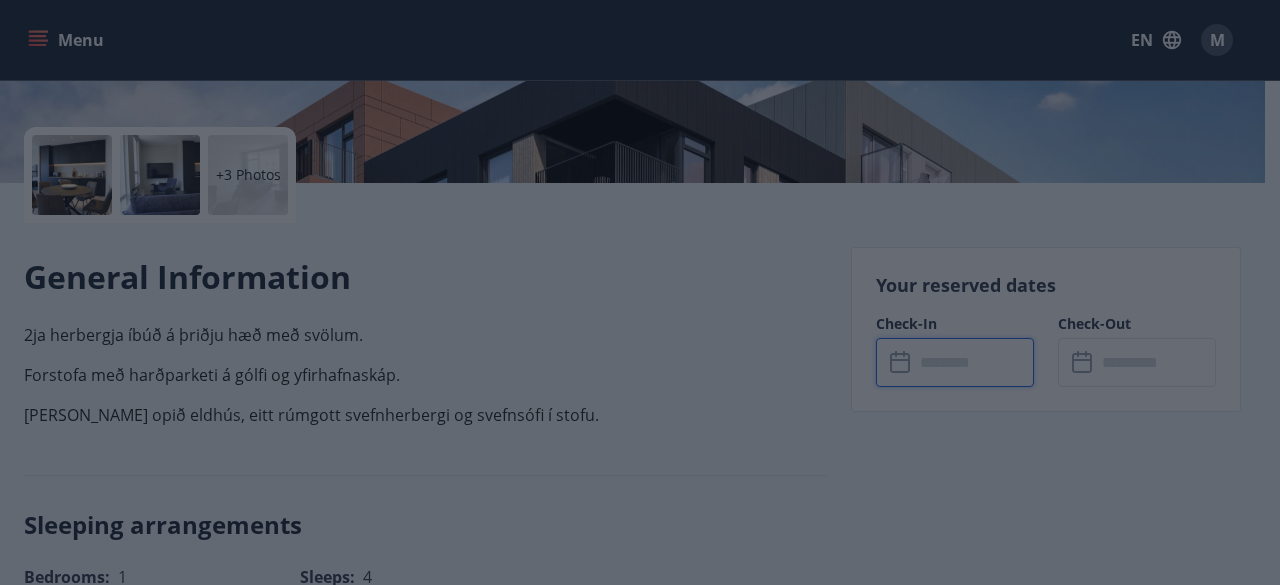 type on "******" 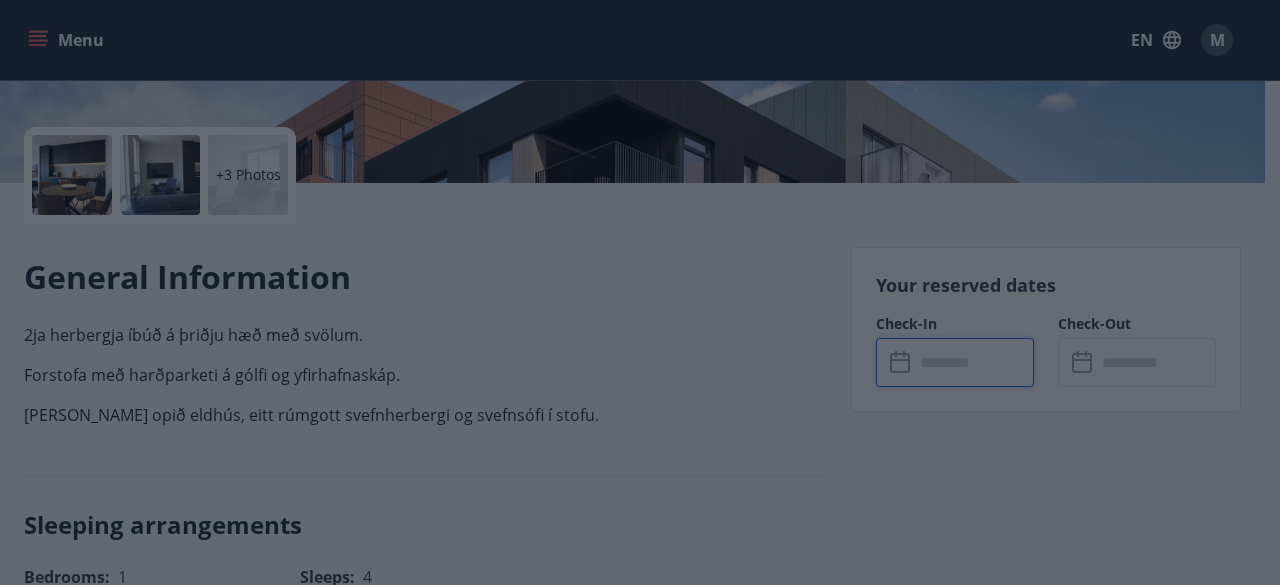 type on "******" 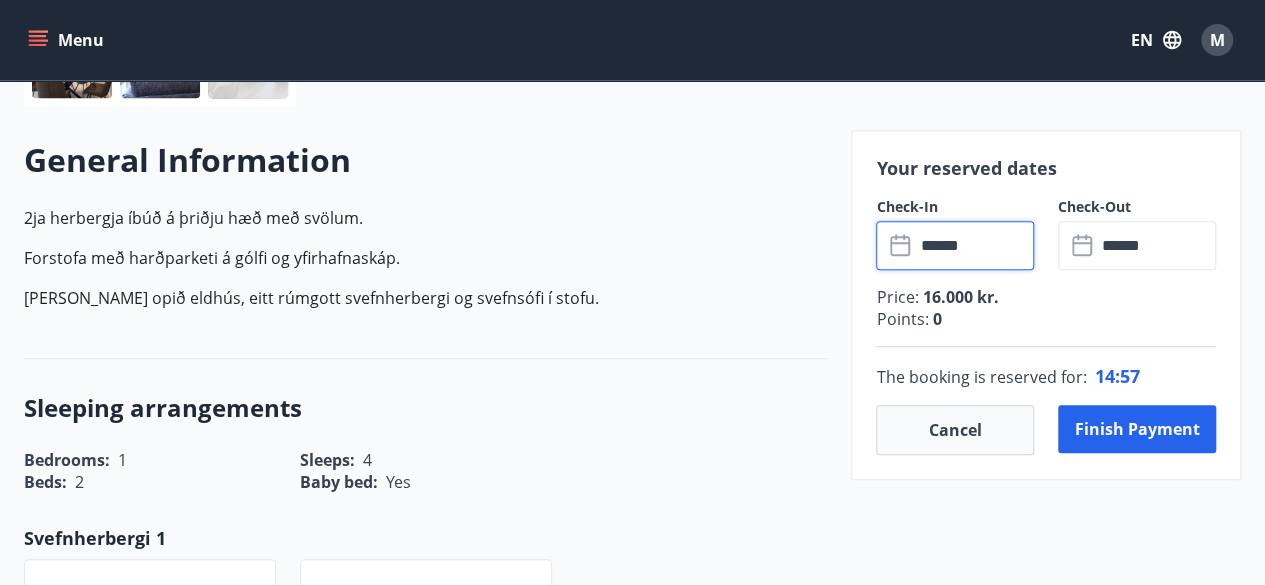 scroll, scrollTop: 535, scrollLeft: 0, axis: vertical 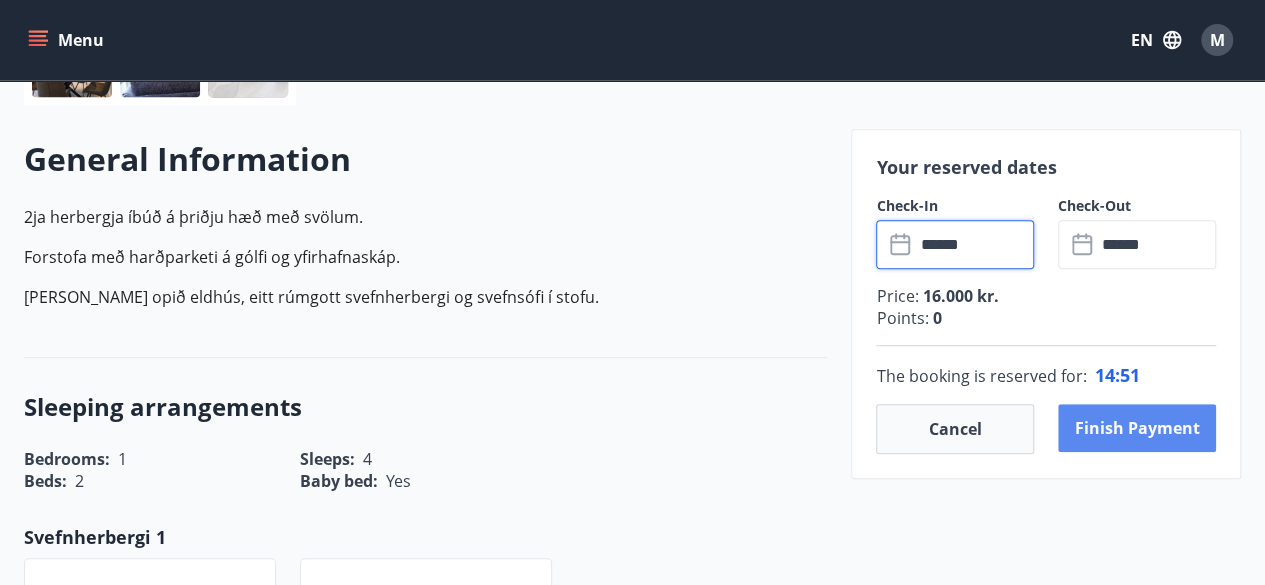 click on "Finish payment" at bounding box center [1137, 428] 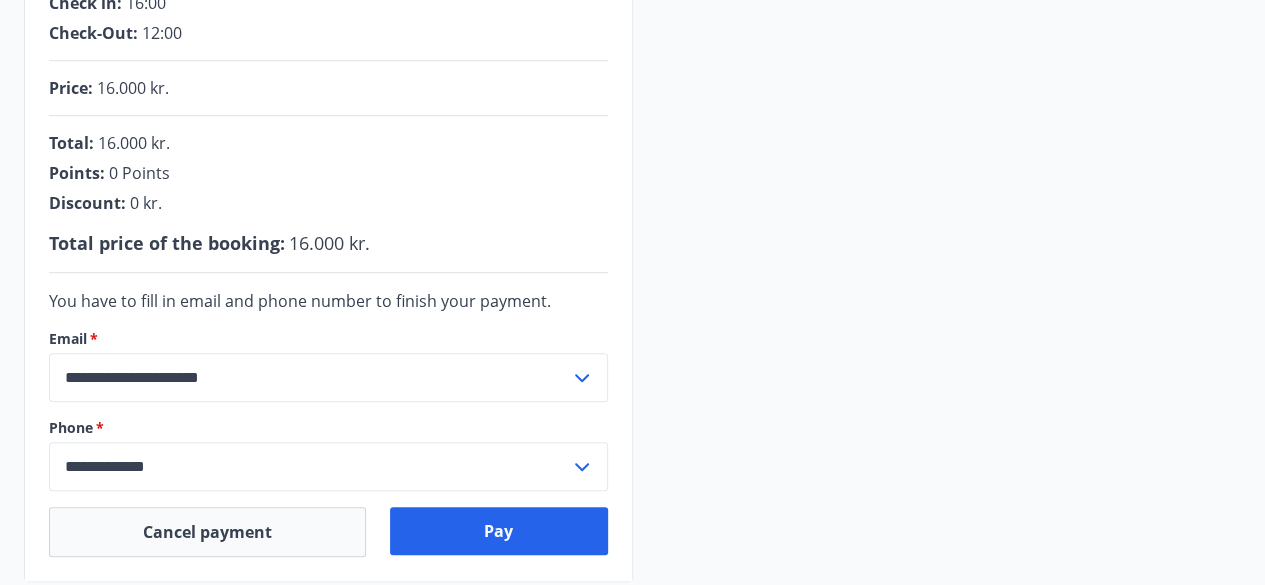 scroll, scrollTop: 466, scrollLeft: 0, axis: vertical 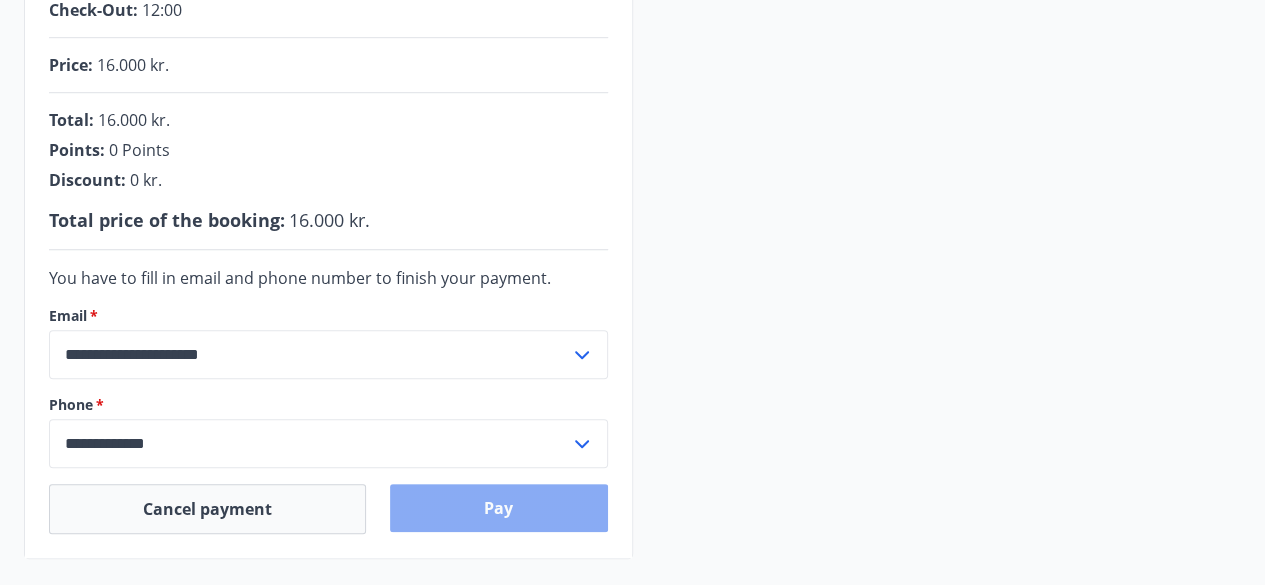 click on "Pay" at bounding box center (499, 508) 